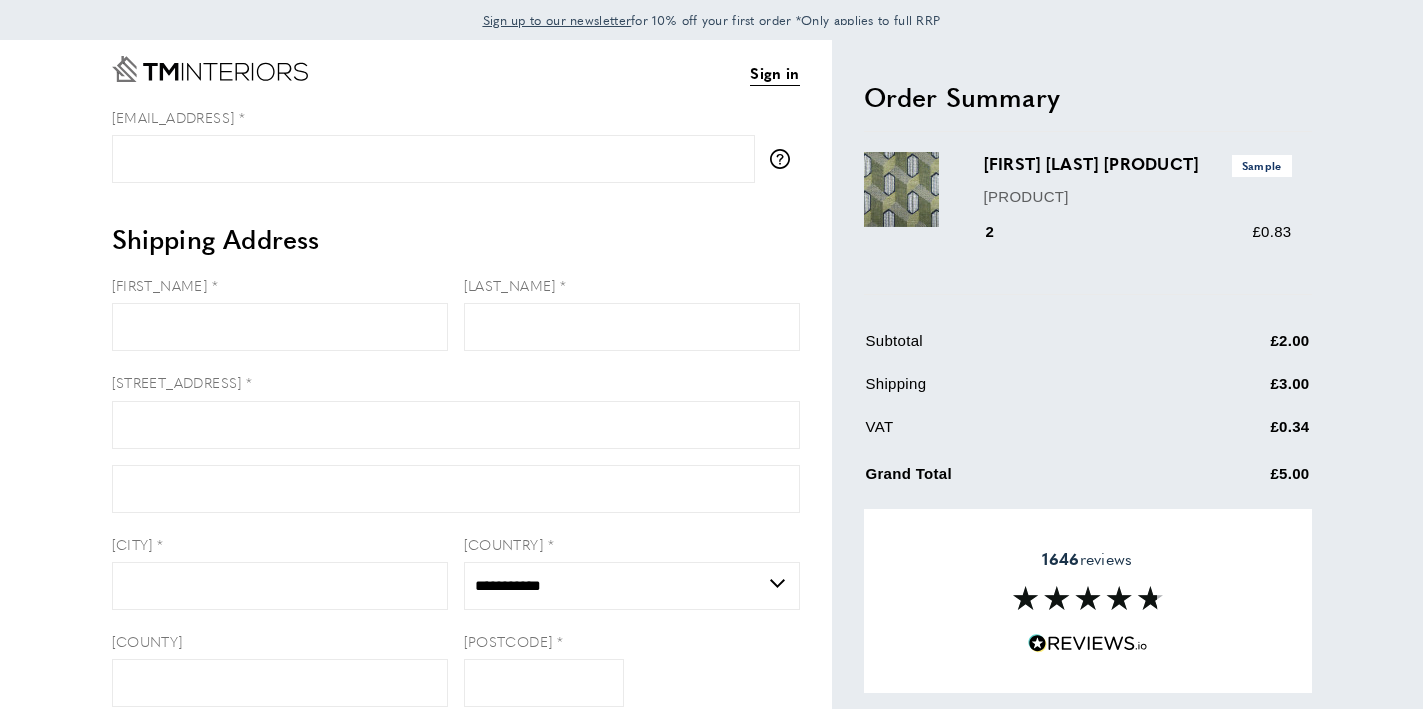 scroll, scrollTop: 0, scrollLeft: 0, axis: both 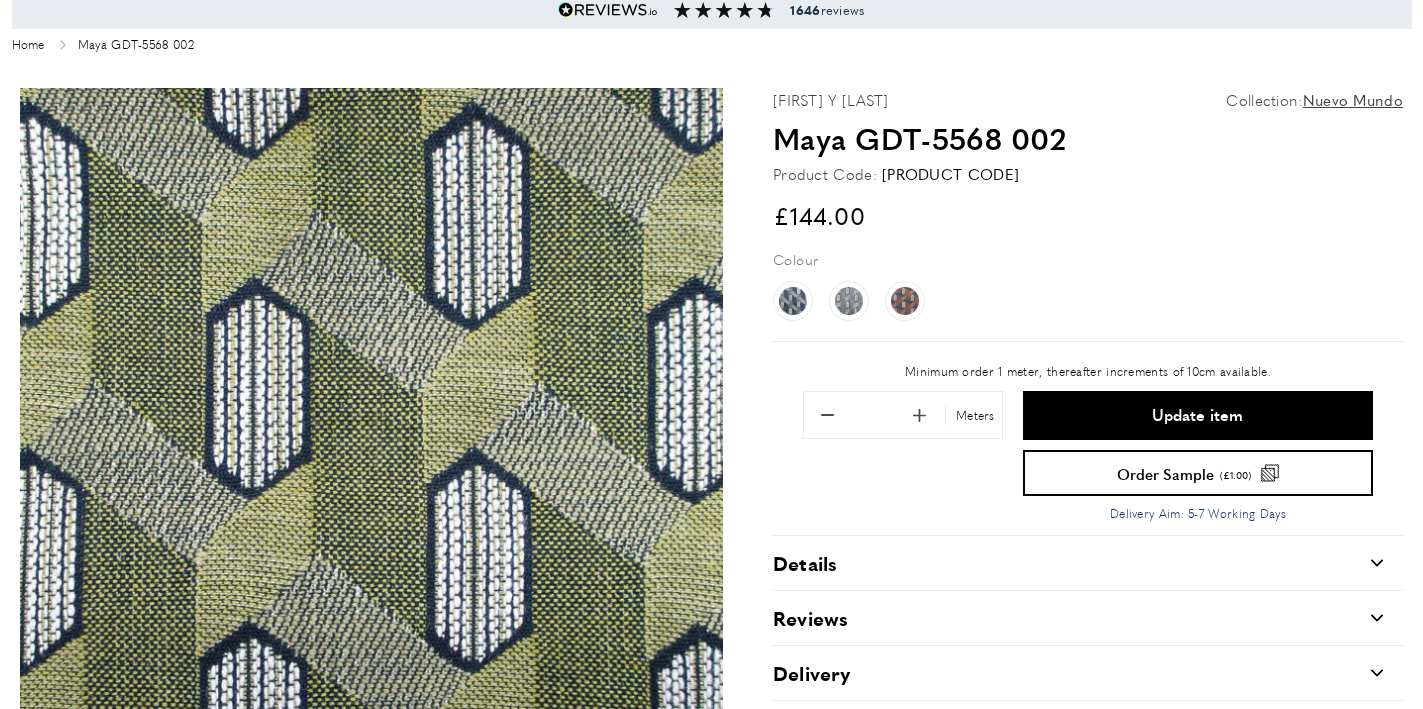 click on "Update item" at bounding box center [1198, 415] 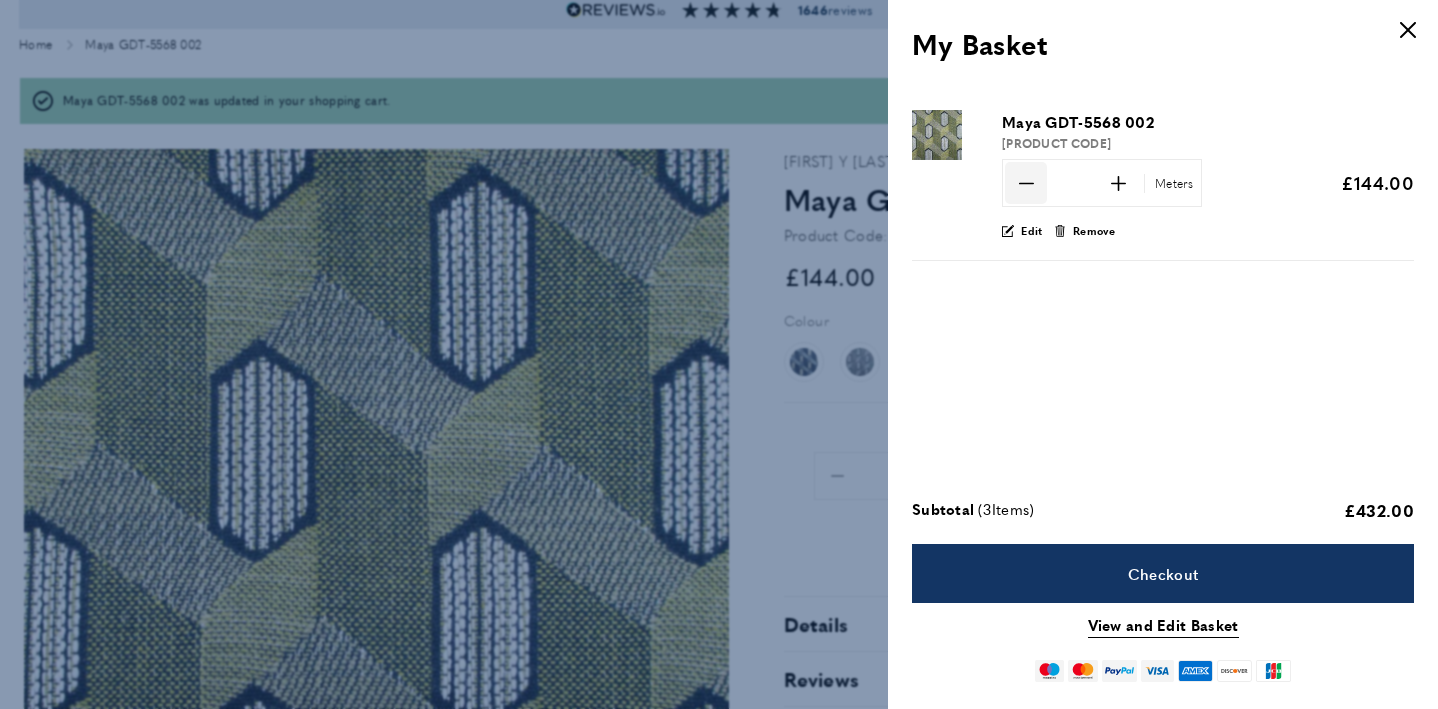 click on "minus" at bounding box center [1026, 183] 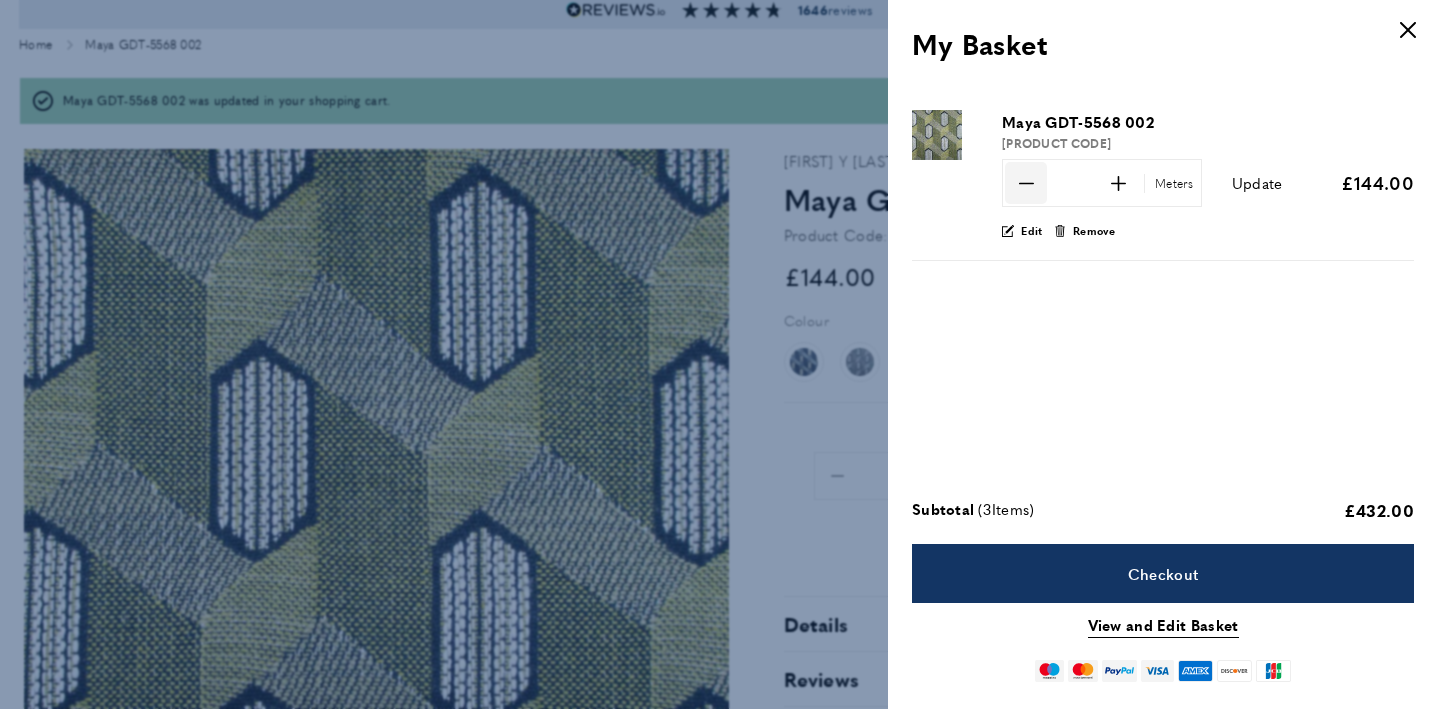 click on "minus" at bounding box center [1026, 183] 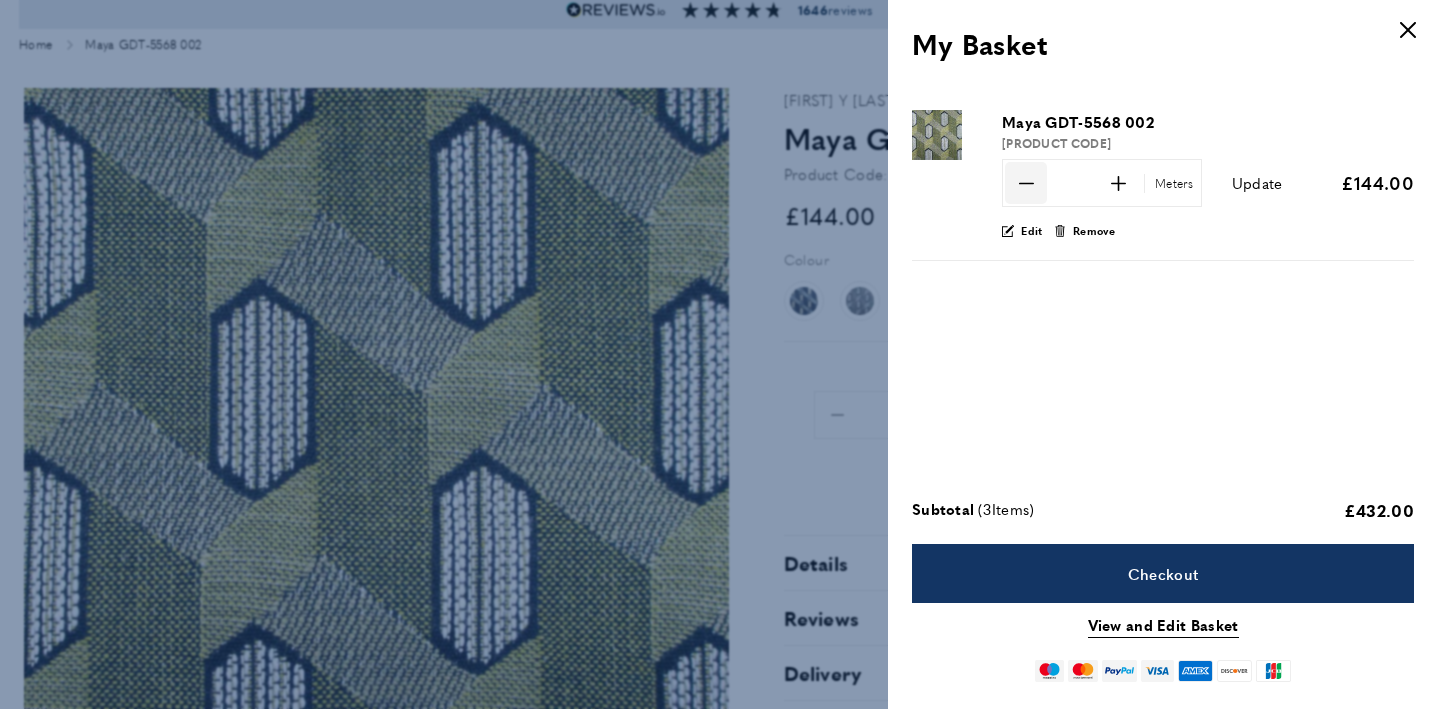 click at bounding box center [1025, 183] 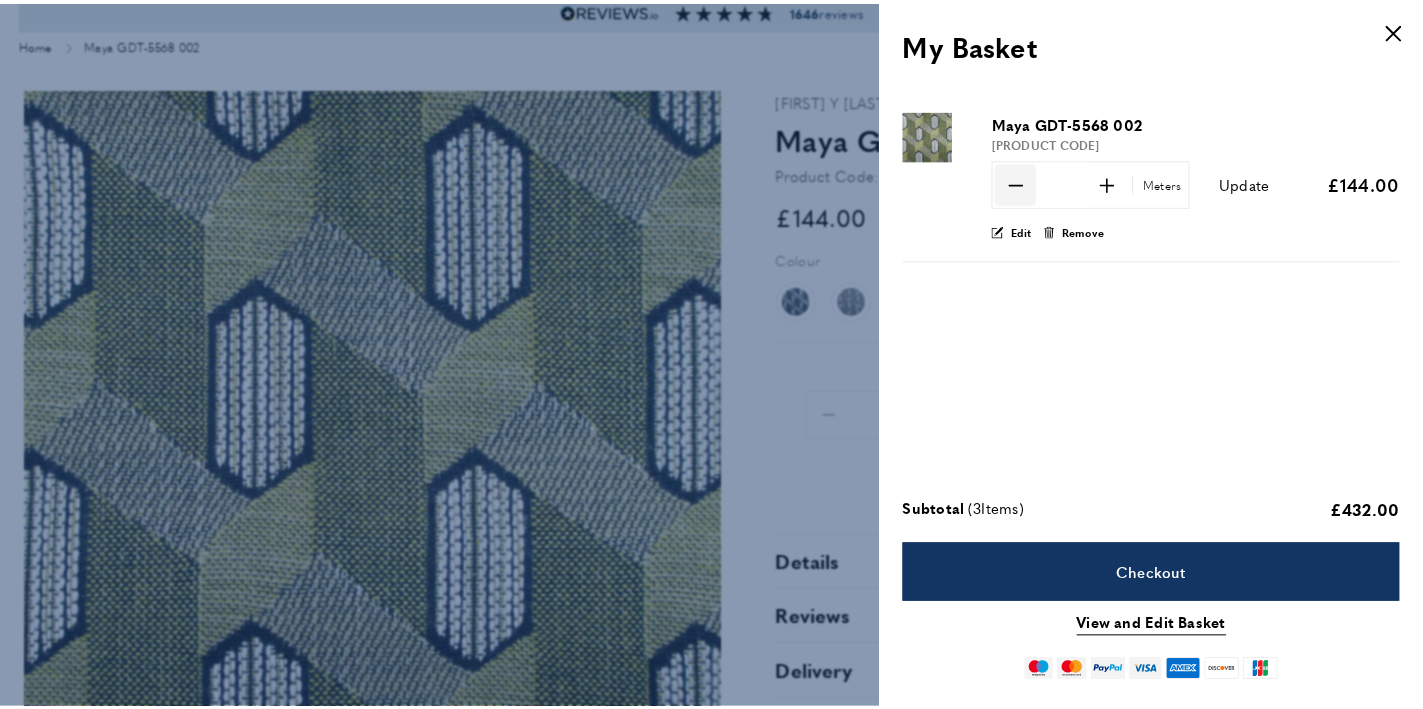 scroll, scrollTop: 0, scrollLeft: 281, axis: horizontal 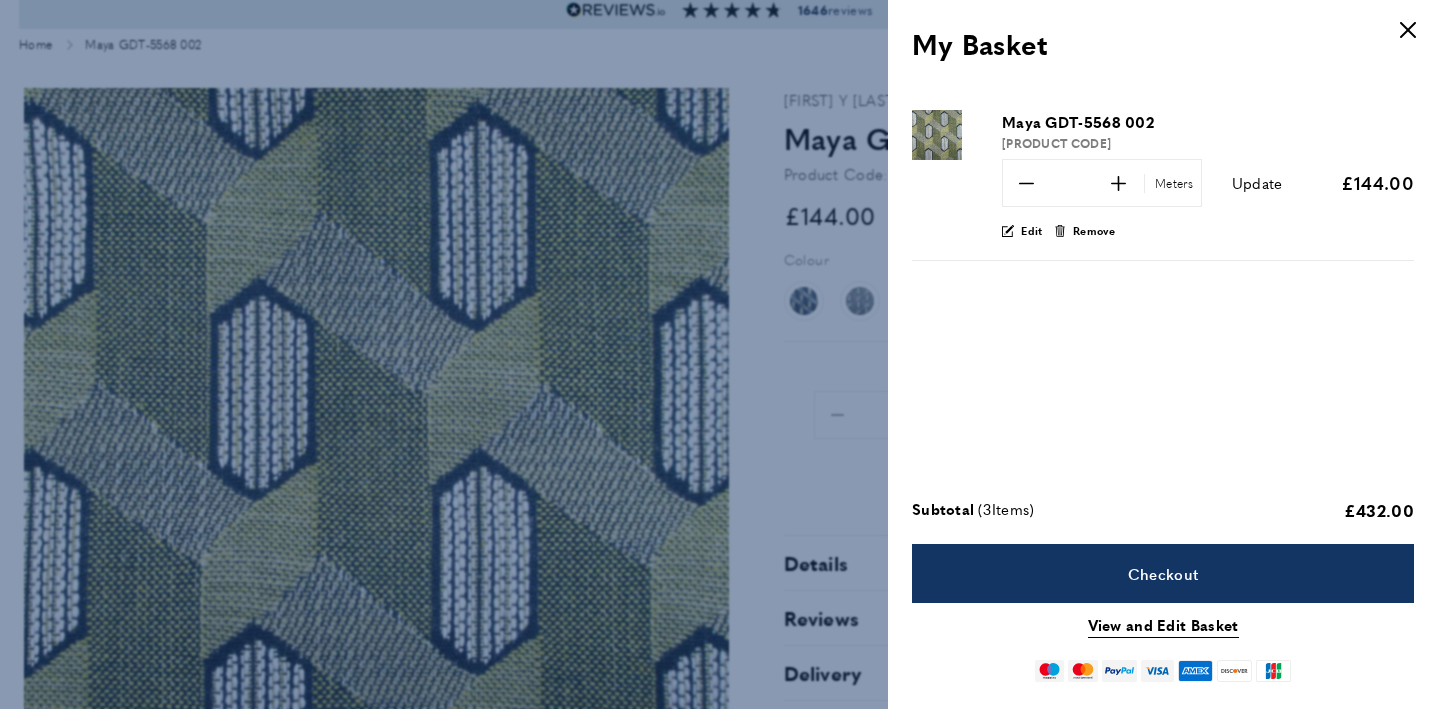 click at bounding box center [1408, 30] 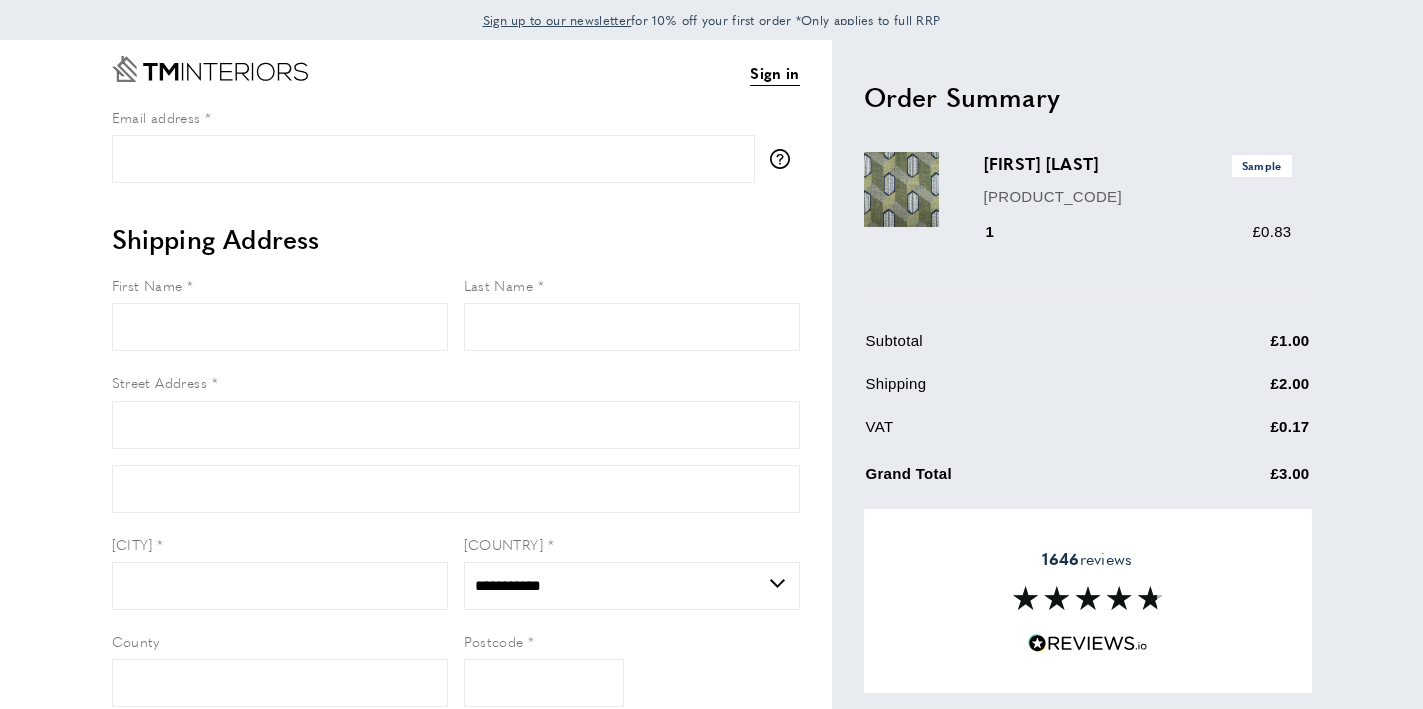 scroll, scrollTop: 0, scrollLeft: 0, axis: both 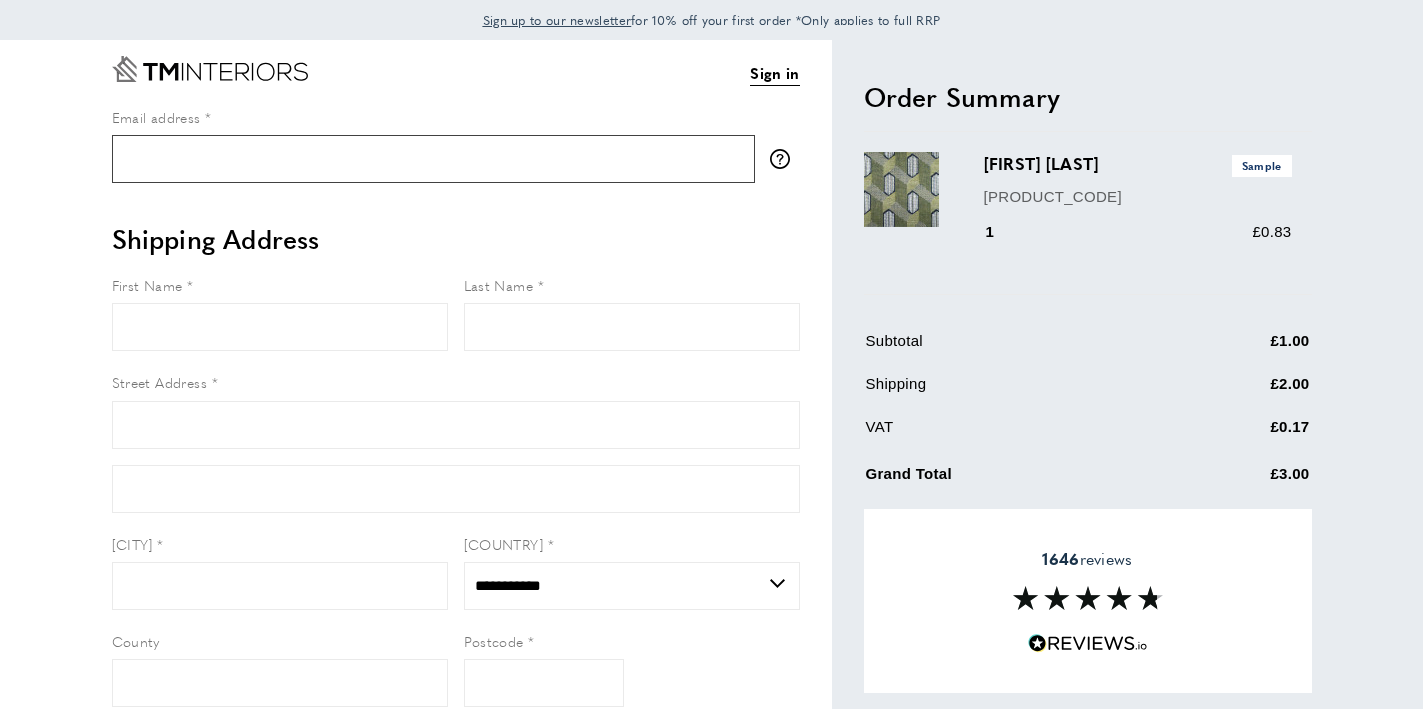 click on "Email address" at bounding box center [433, 159] 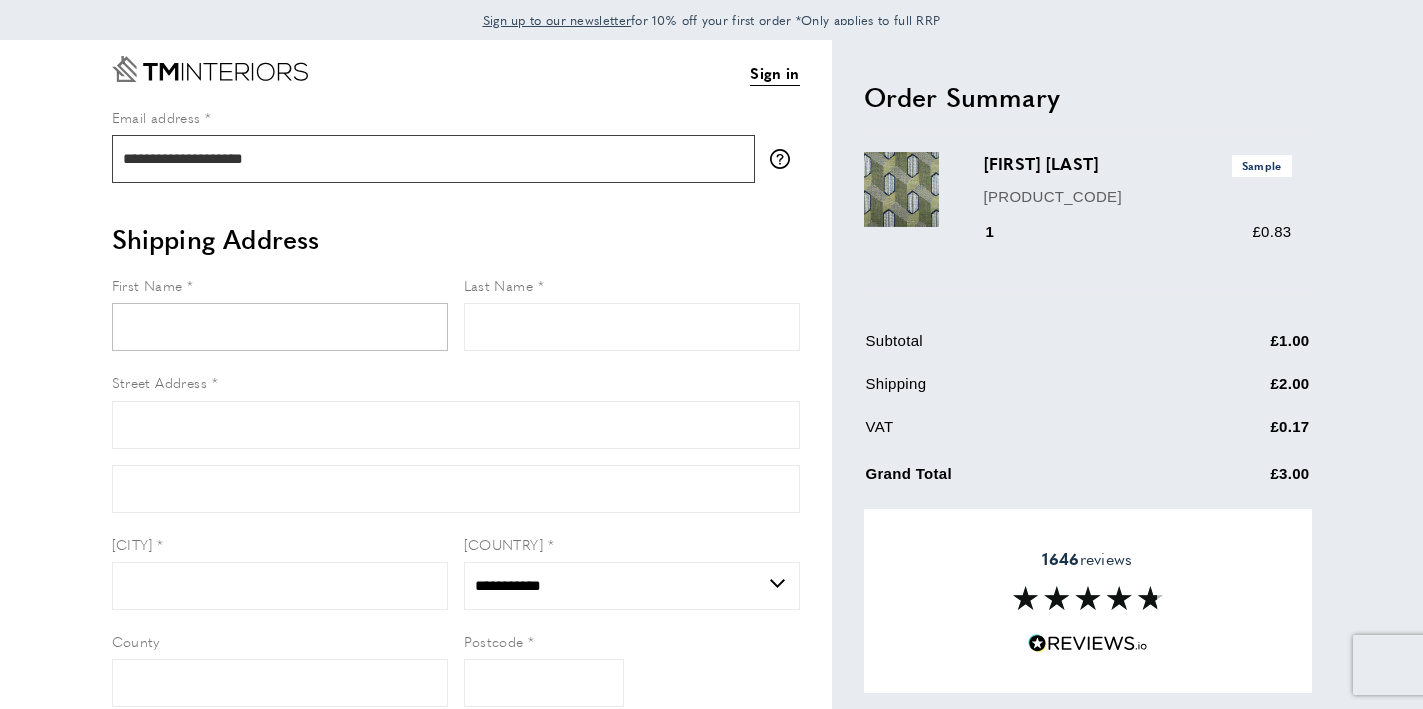 type on "**********" 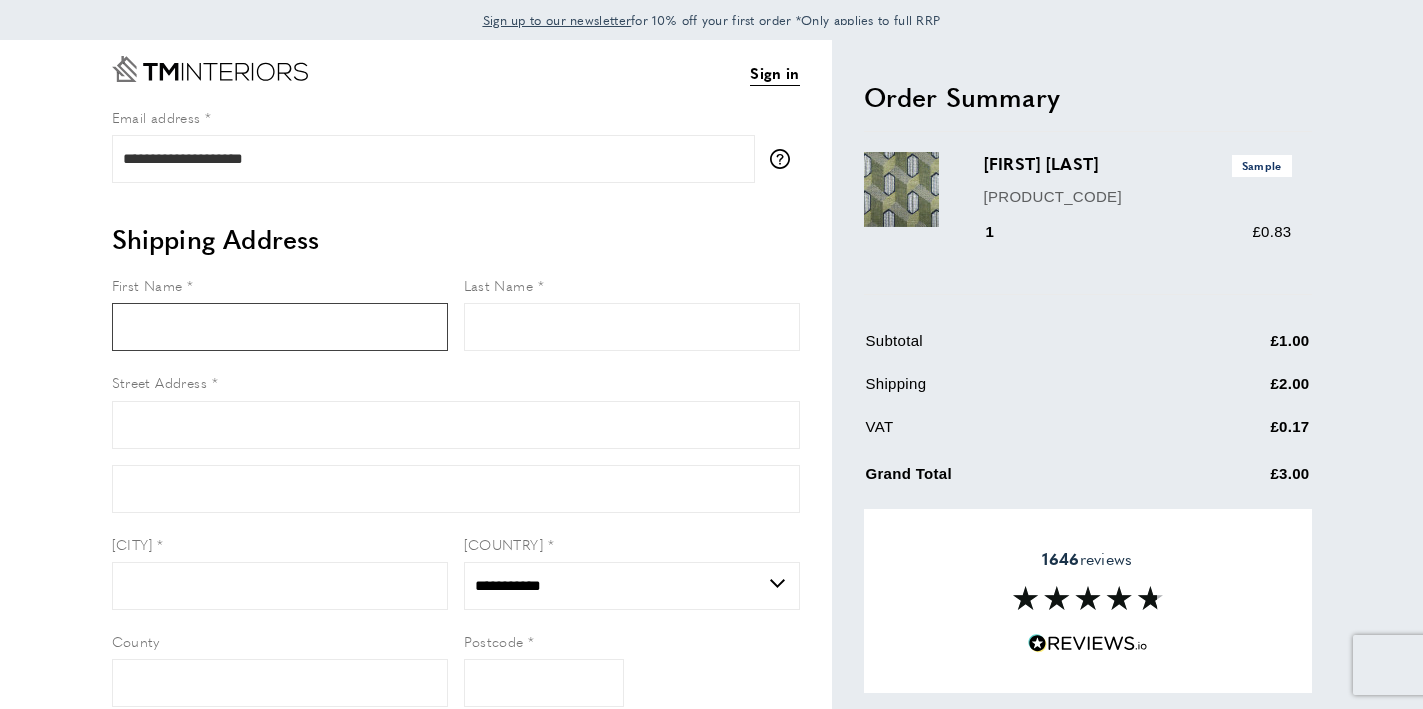 click on "First Name" at bounding box center [280, 327] 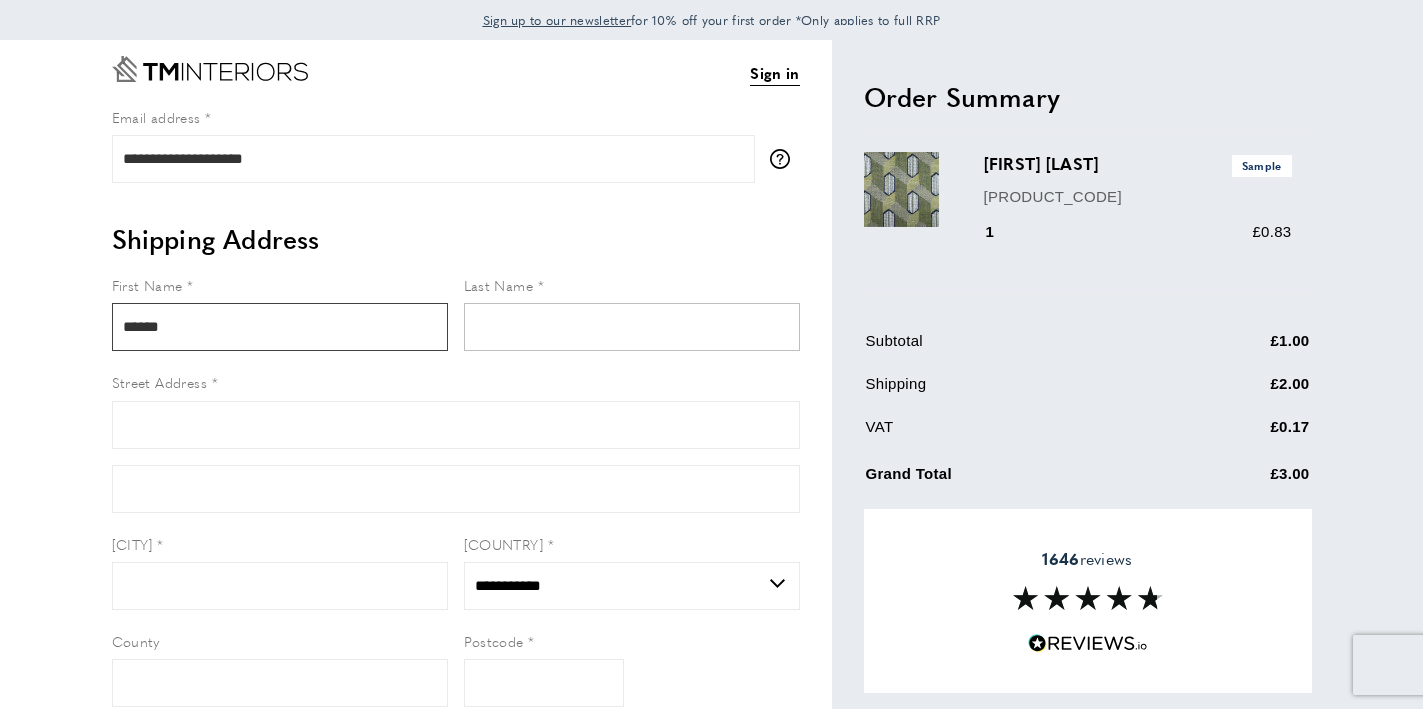 type on "******" 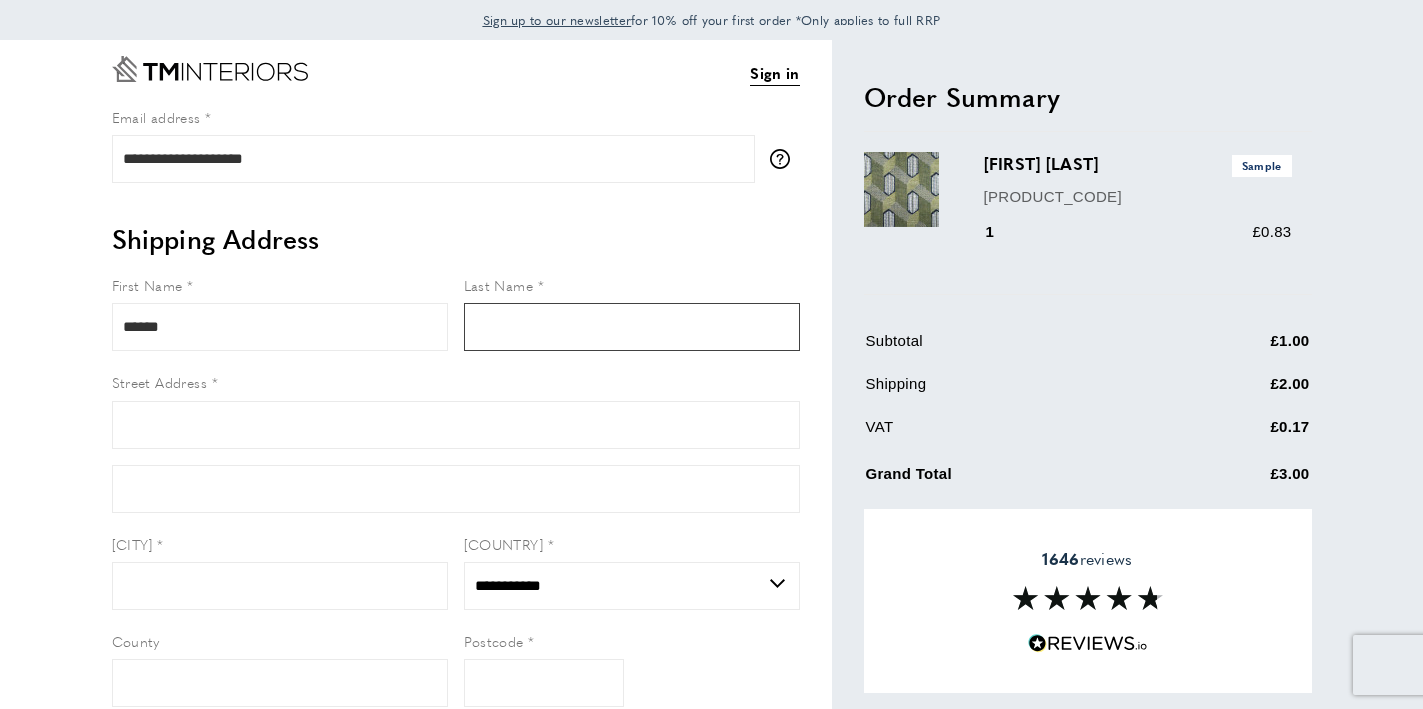 click on "Last Name" at bounding box center (632, 327) 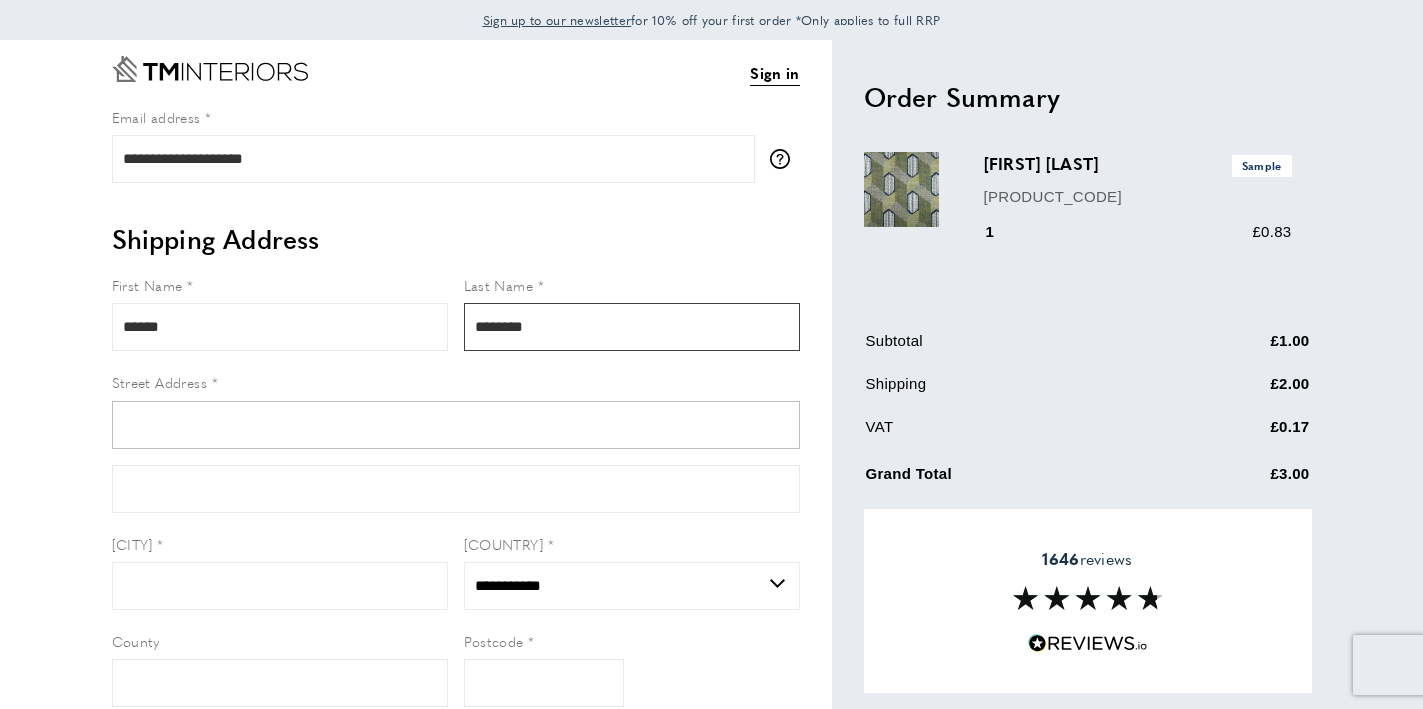 type on "********" 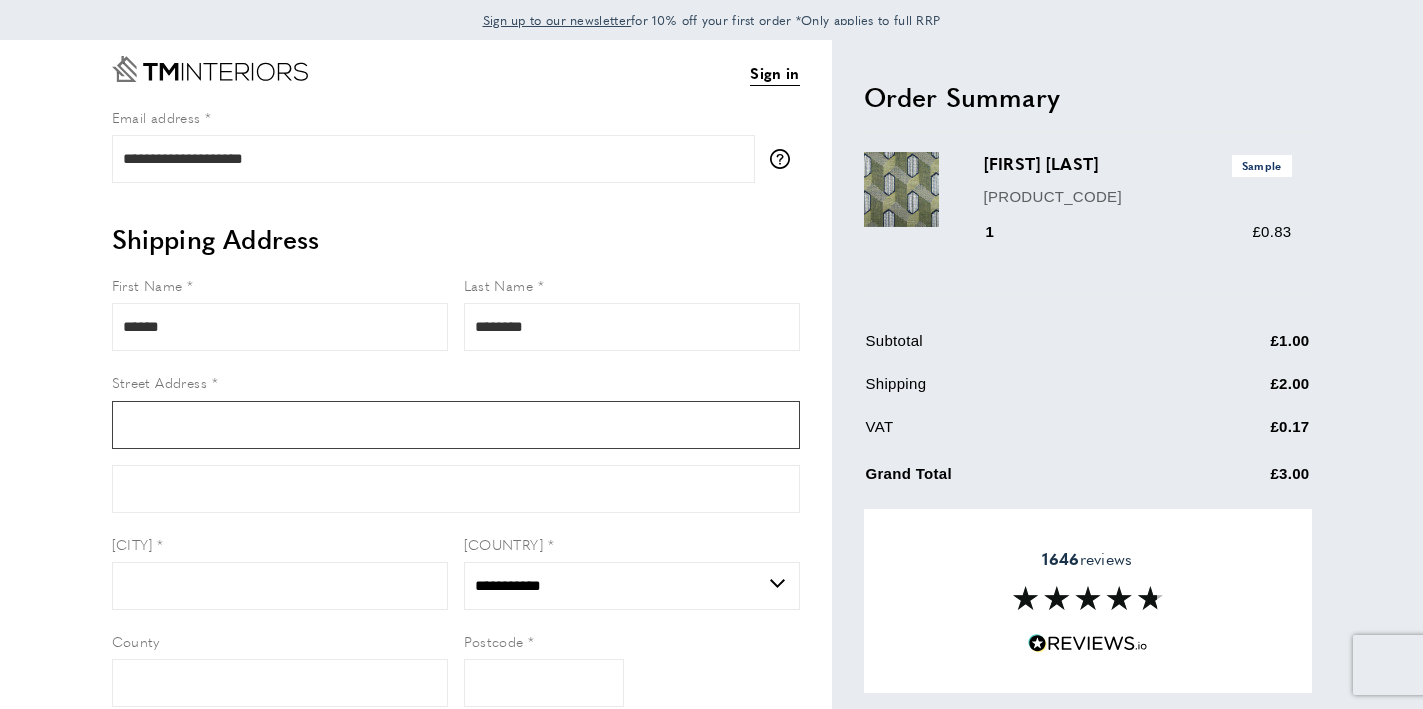 click on "Street Address" at bounding box center [456, 425] 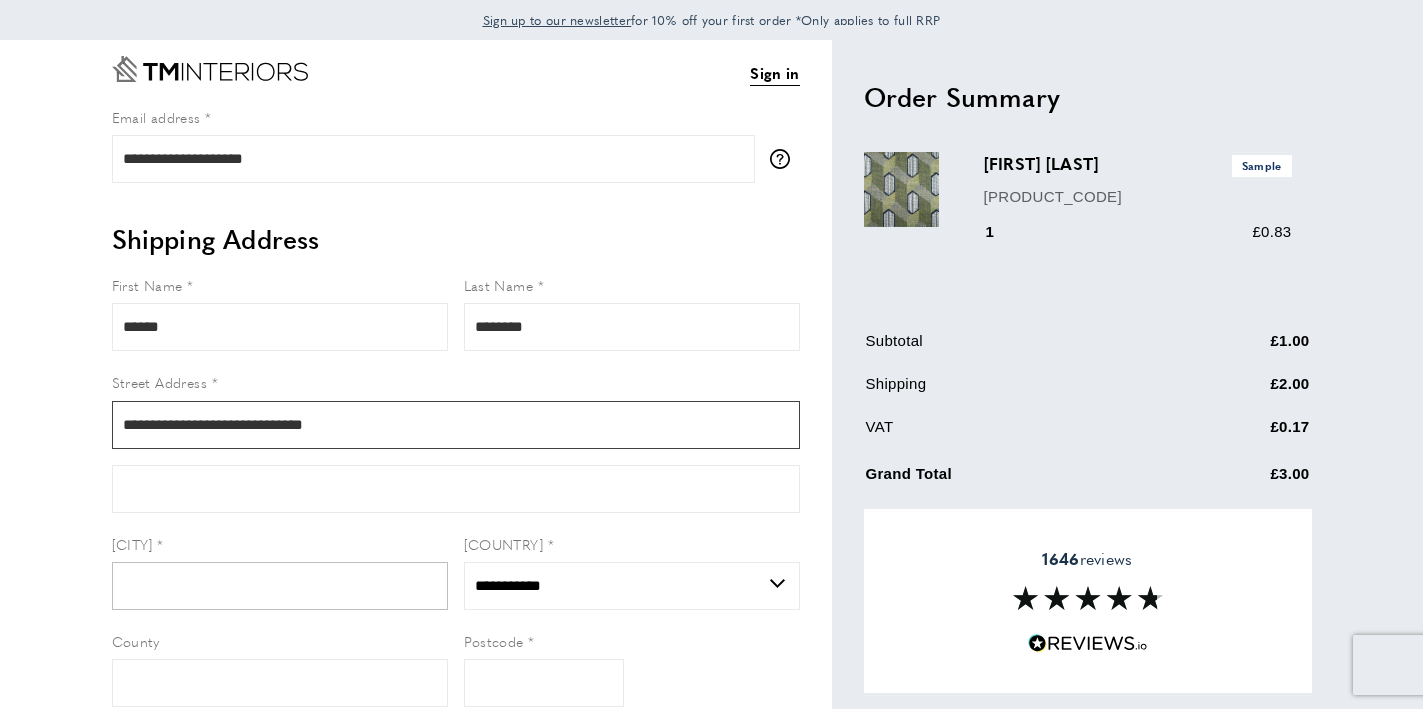 type on "**********" 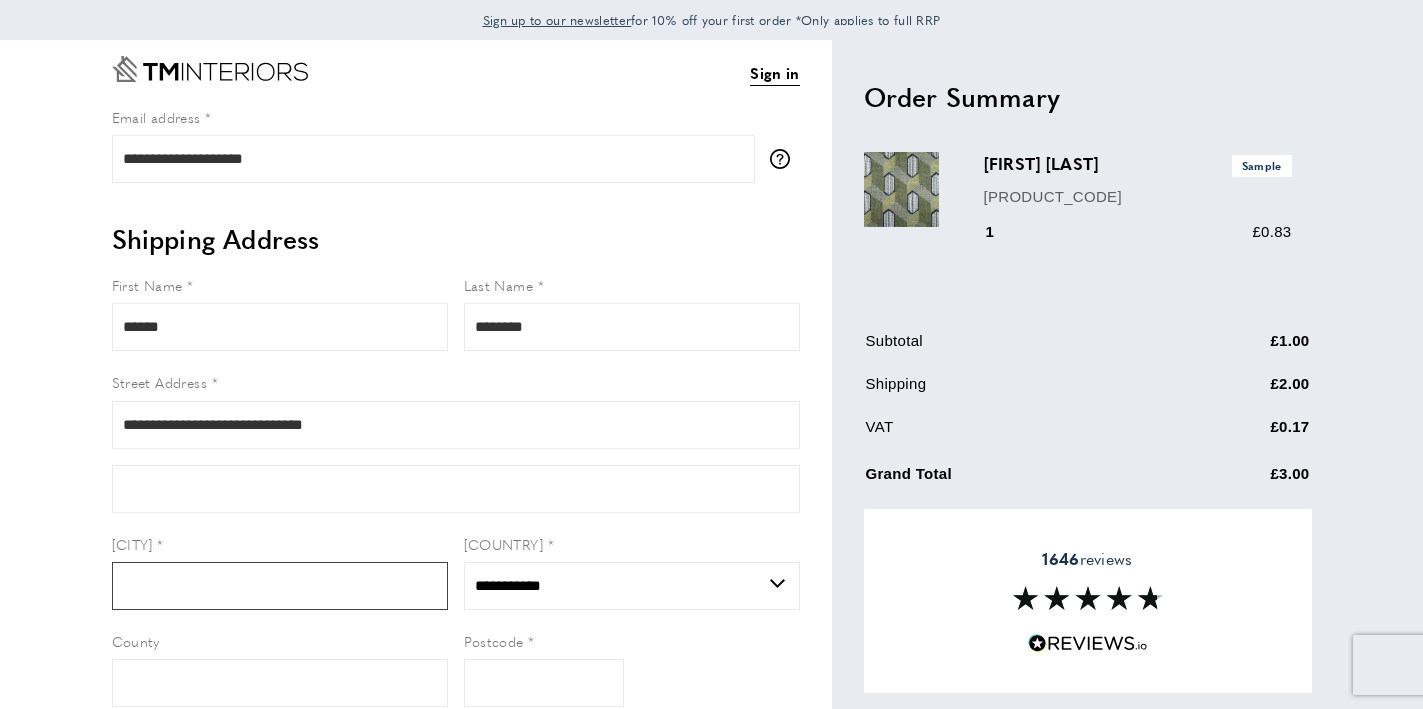 click on "[CITY]" at bounding box center [280, 586] 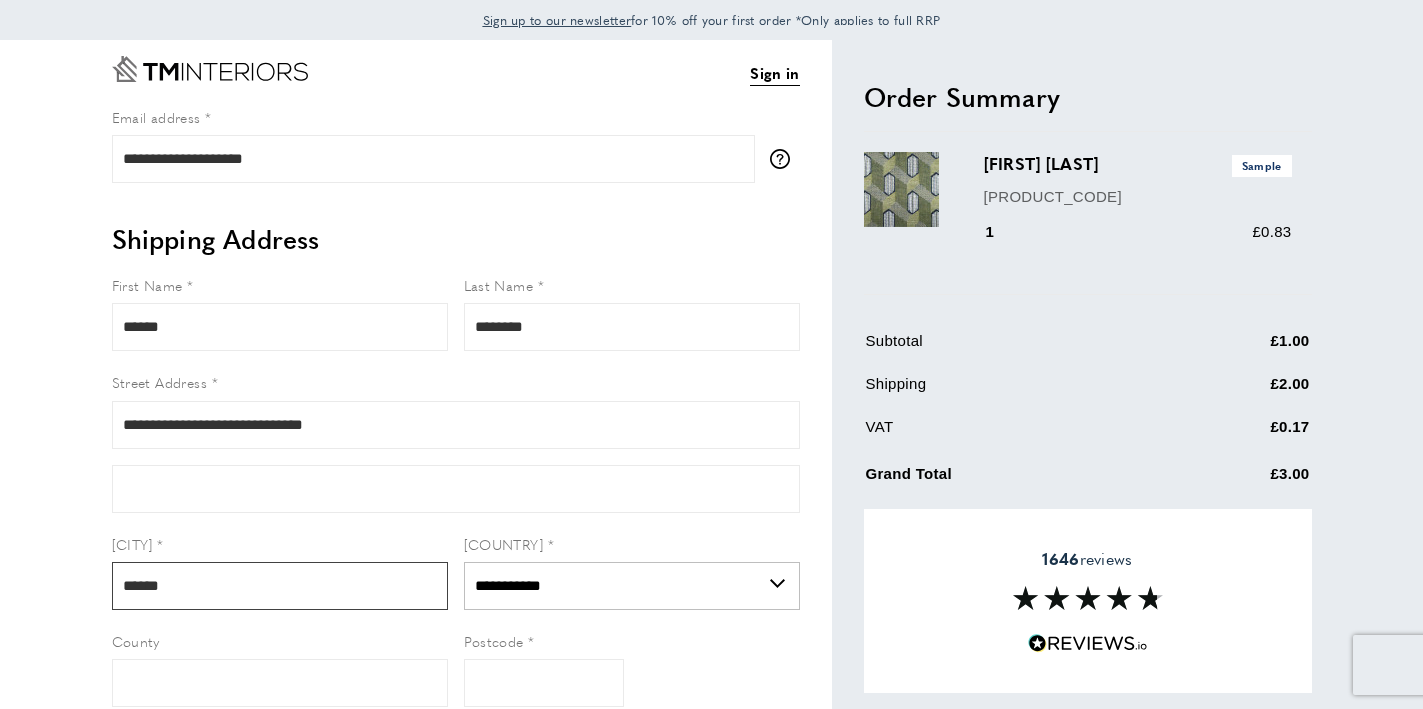 type on "******" 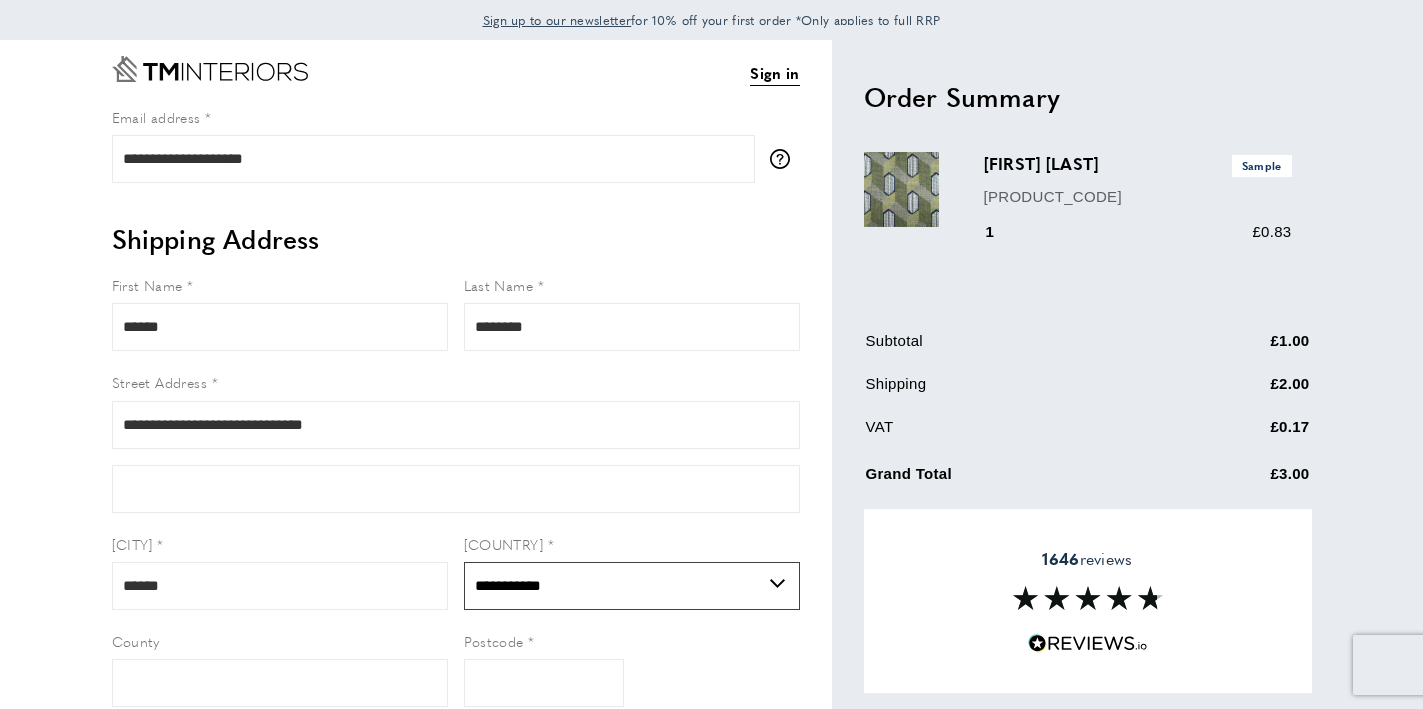 select on "**" 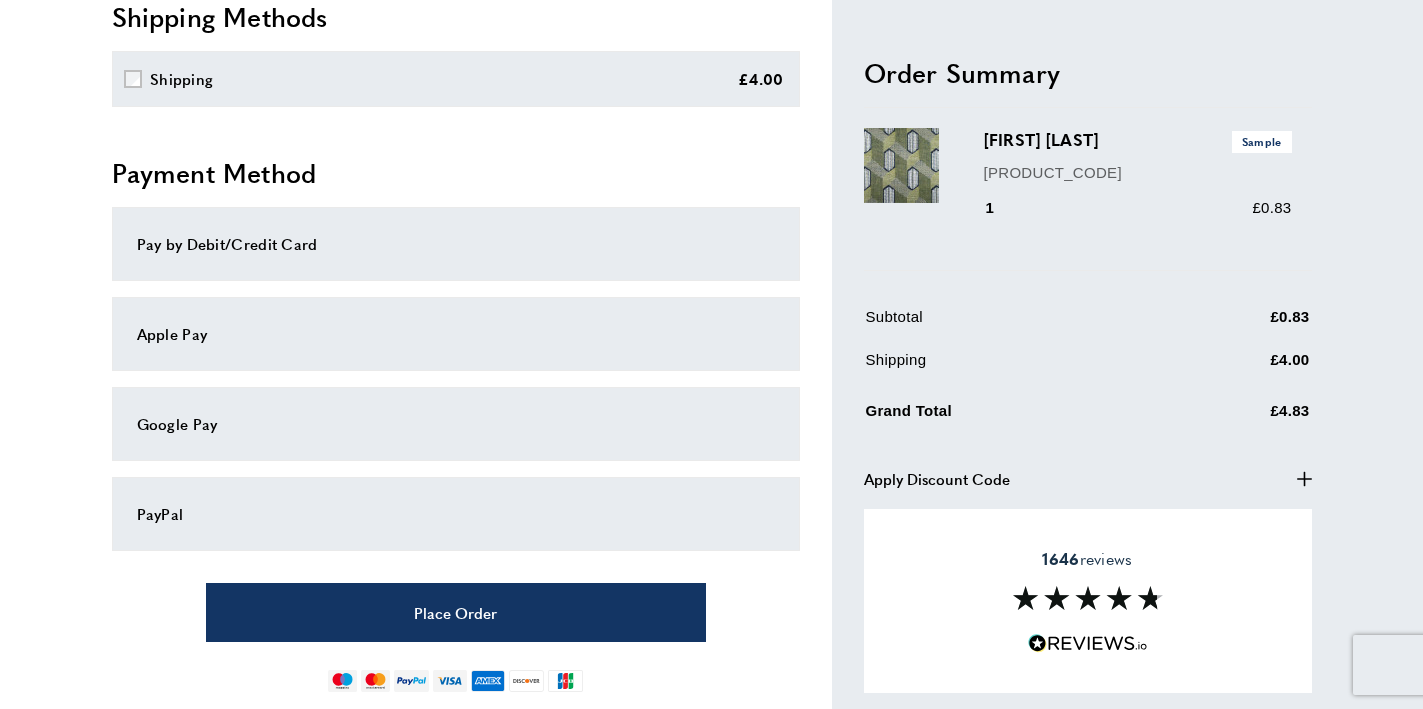 scroll, scrollTop: 906, scrollLeft: 0, axis: vertical 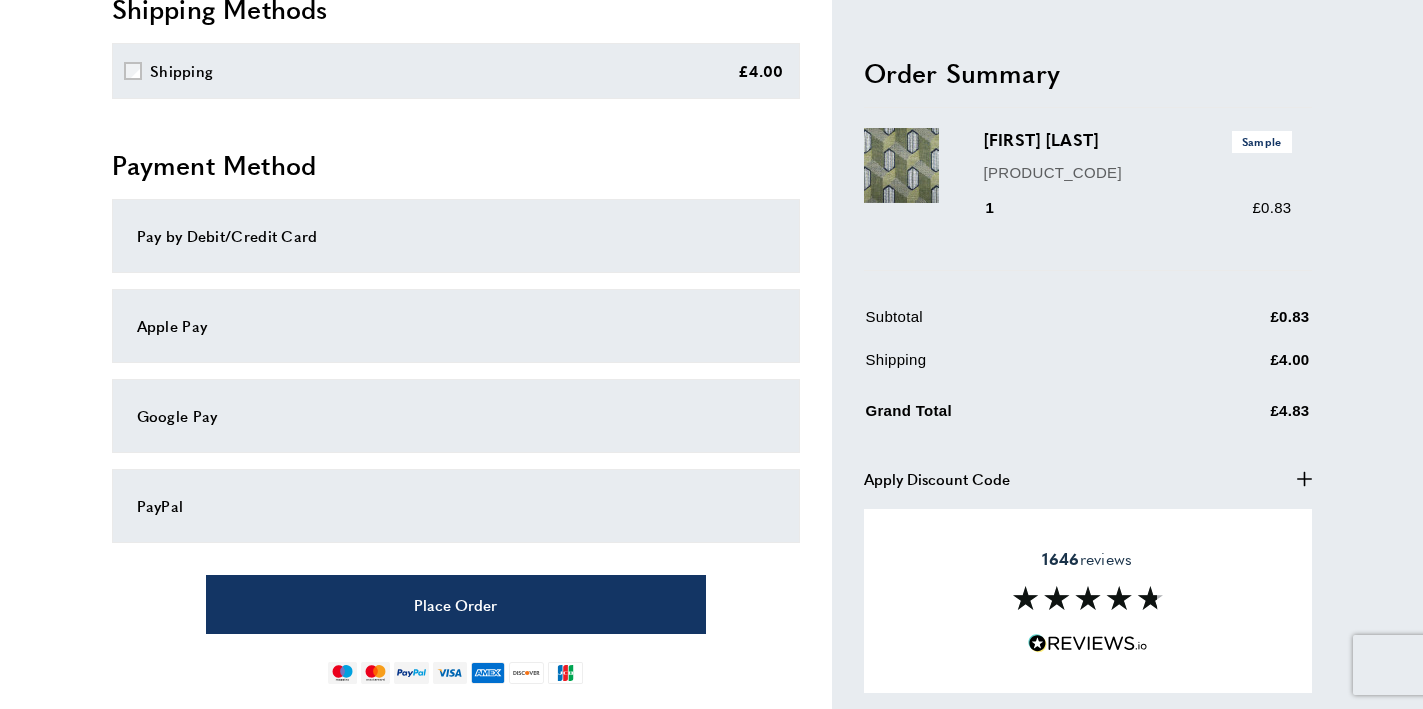 click on "PayPal" at bounding box center [456, 506] 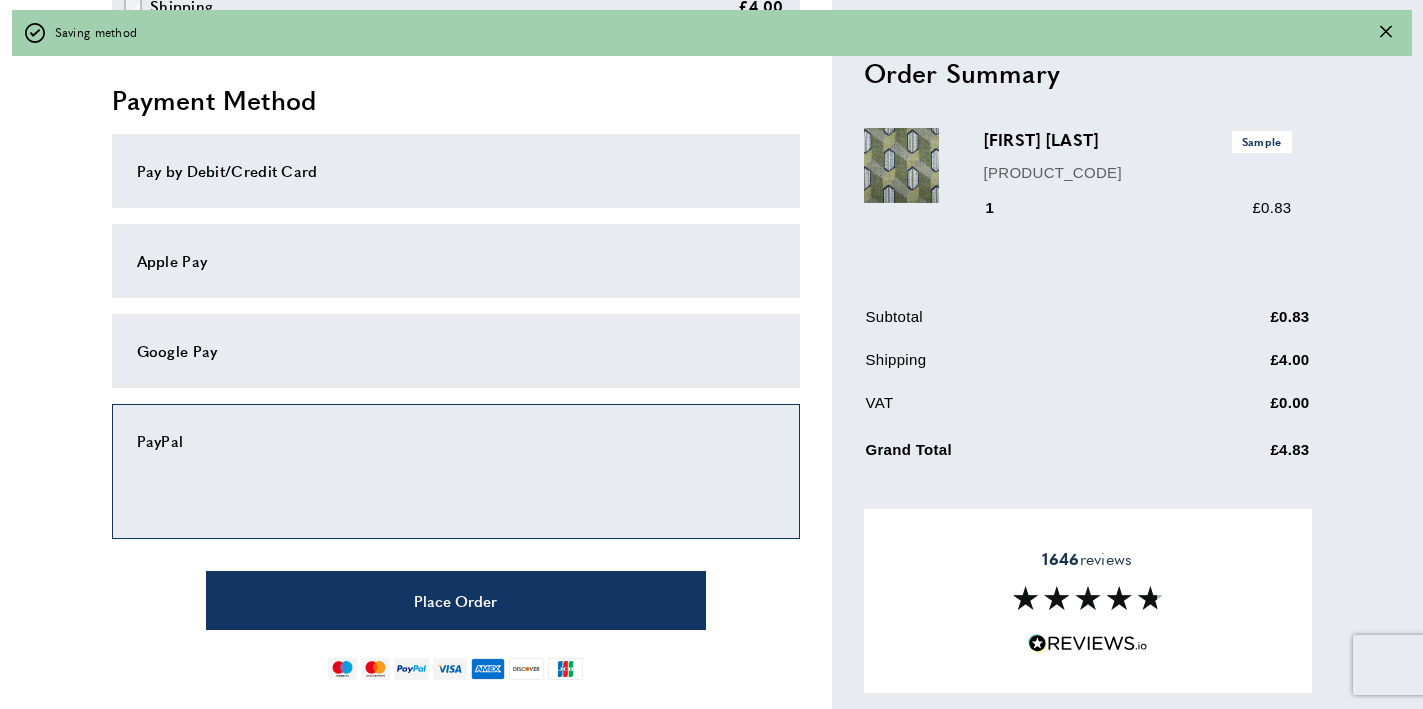 scroll, scrollTop: 970, scrollLeft: 0, axis: vertical 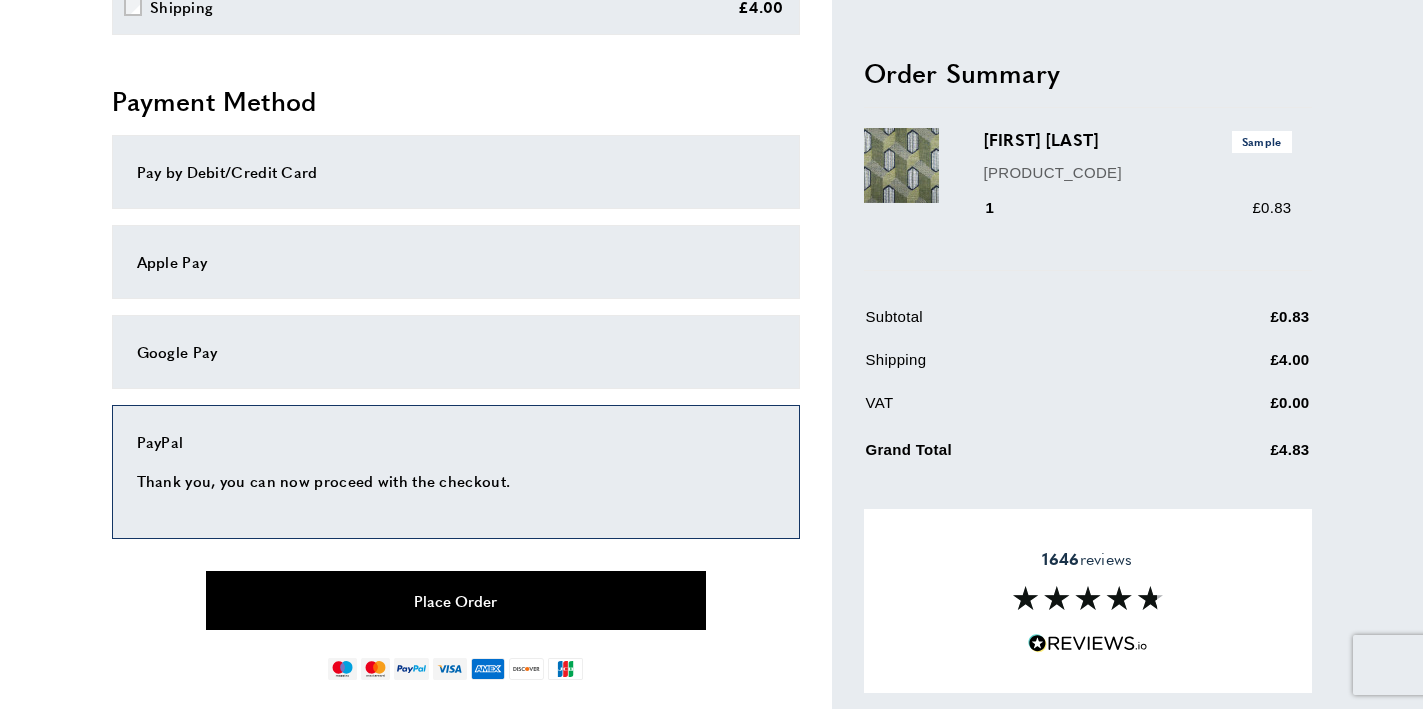 click on "Place Order" at bounding box center [456, 600] 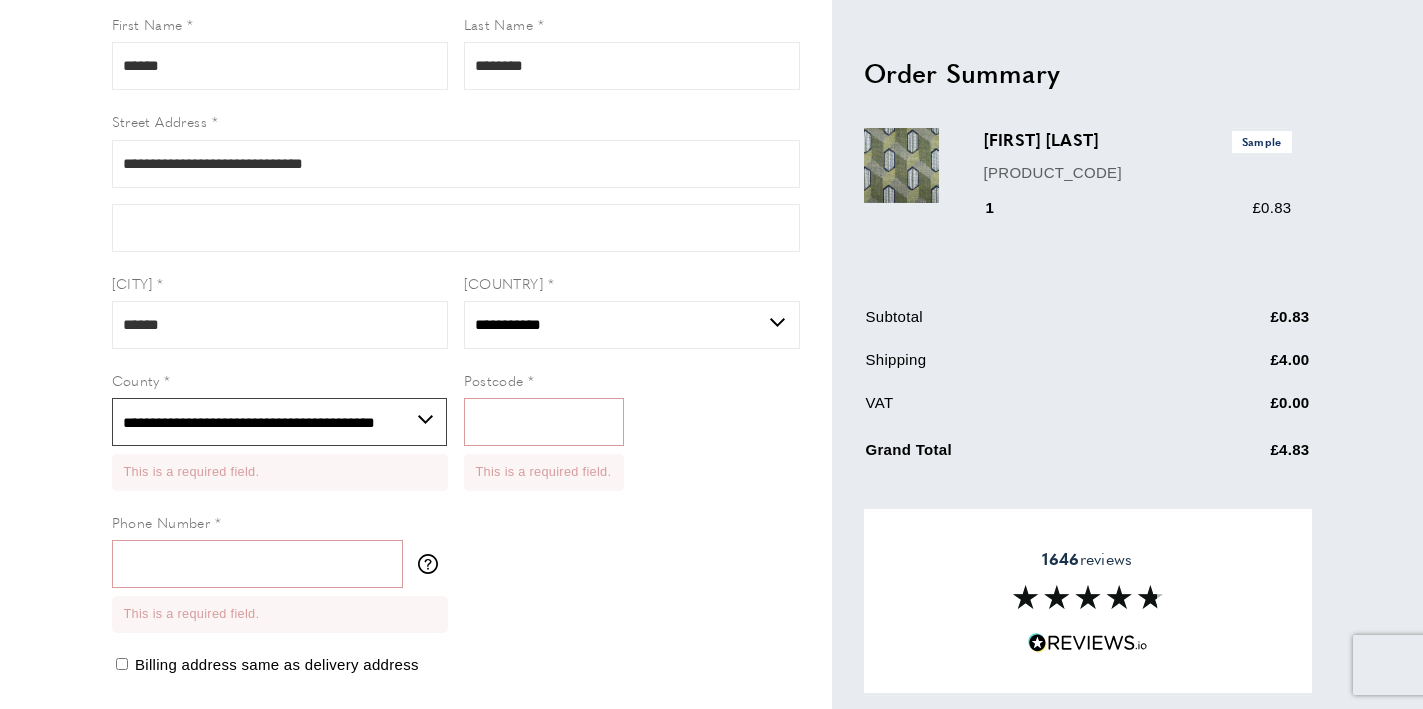 scroll, scrollTop: 259, scrollLeft: 0, axis: vertical 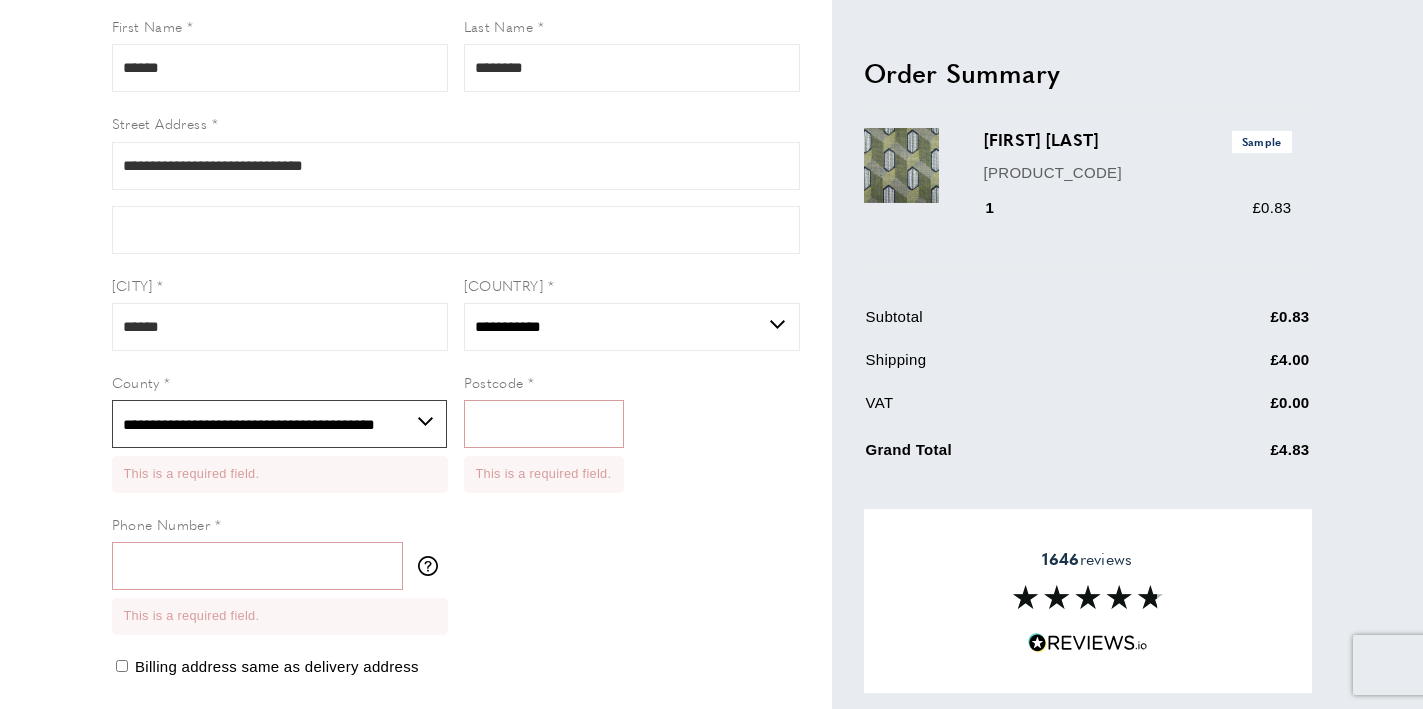 select on "***" 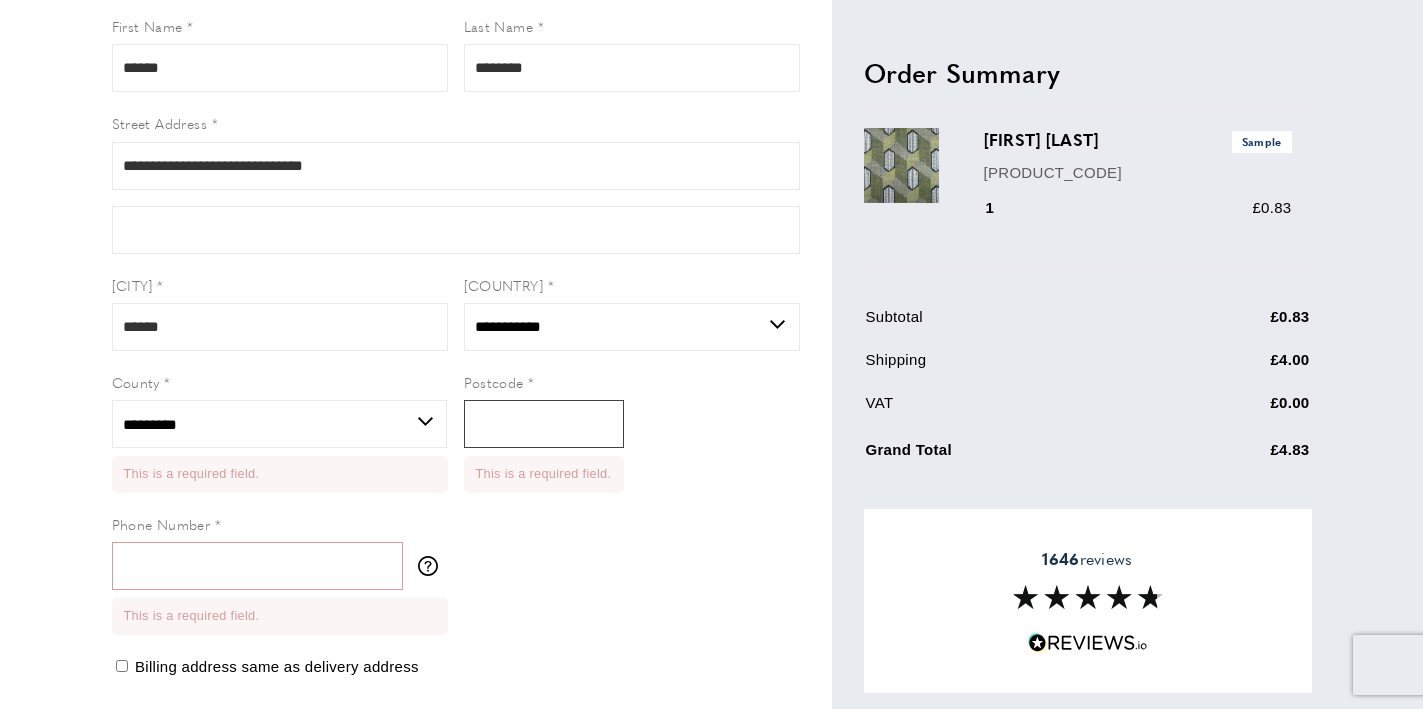 click on "Postcode" at bounding box center (544, 424) 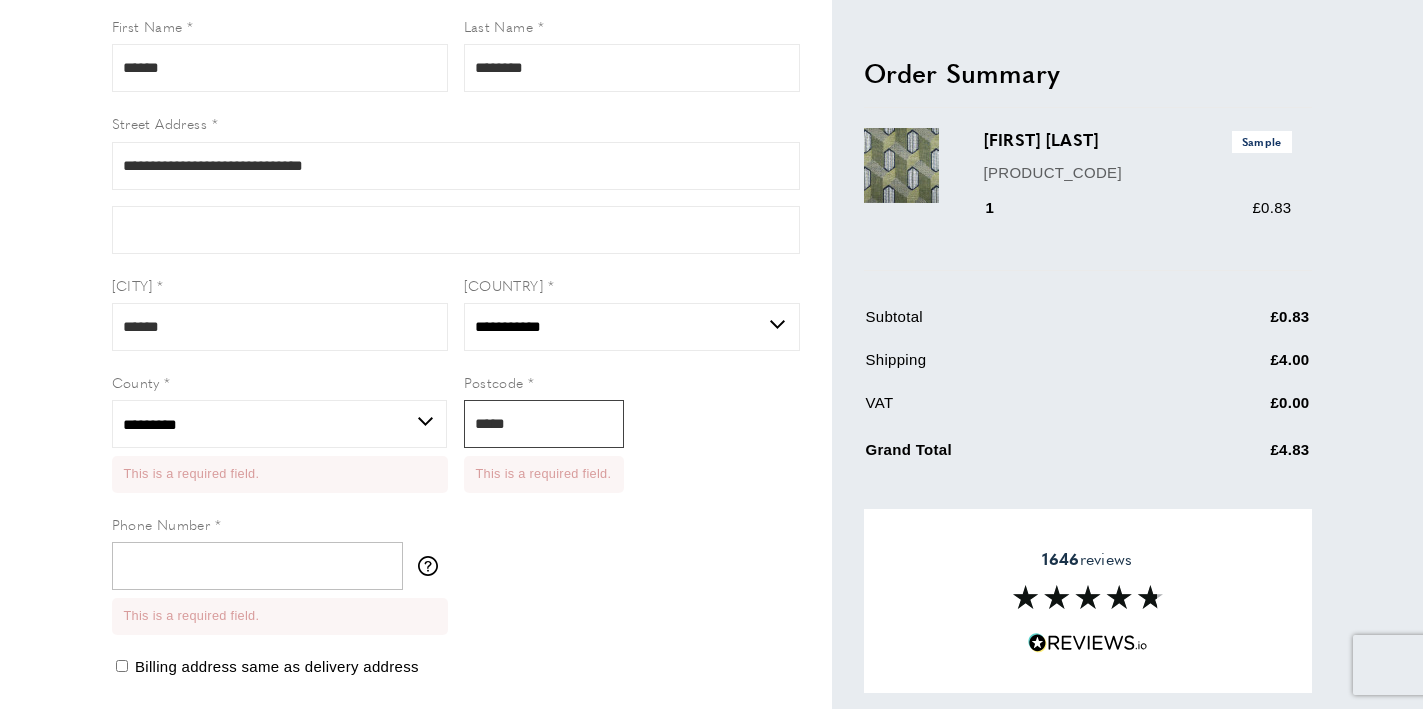 type on "*****" 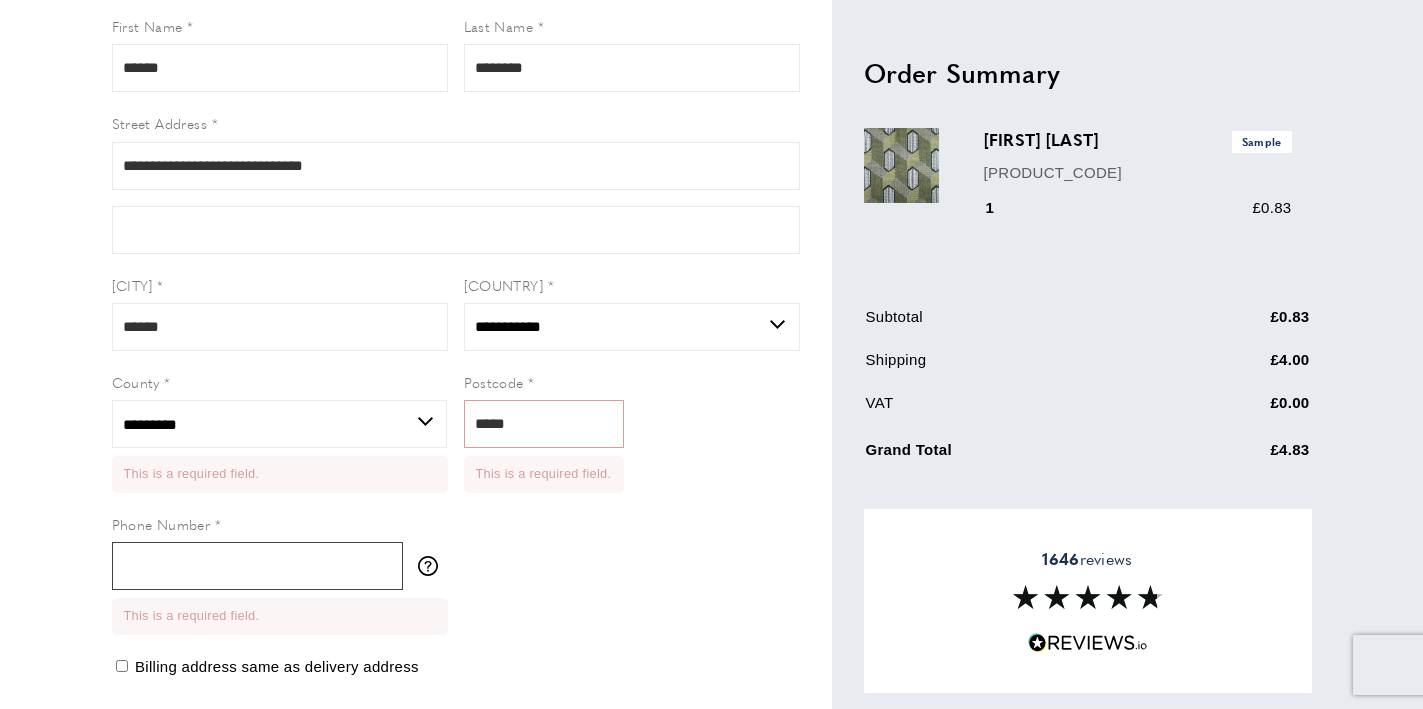 click on "Phone Number" at bounding box center (257, 566) 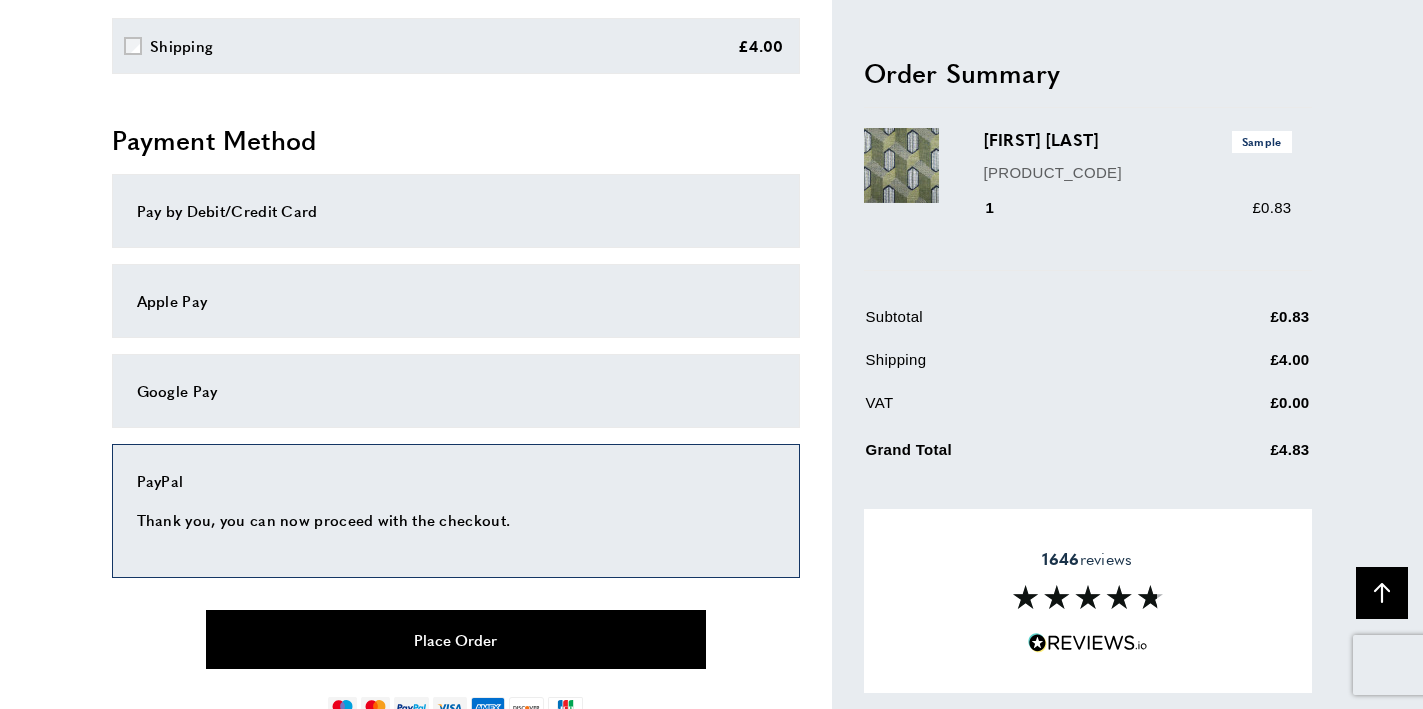 scroll, scrollTop: 1021, scrollLeft: 0, axis: vertical 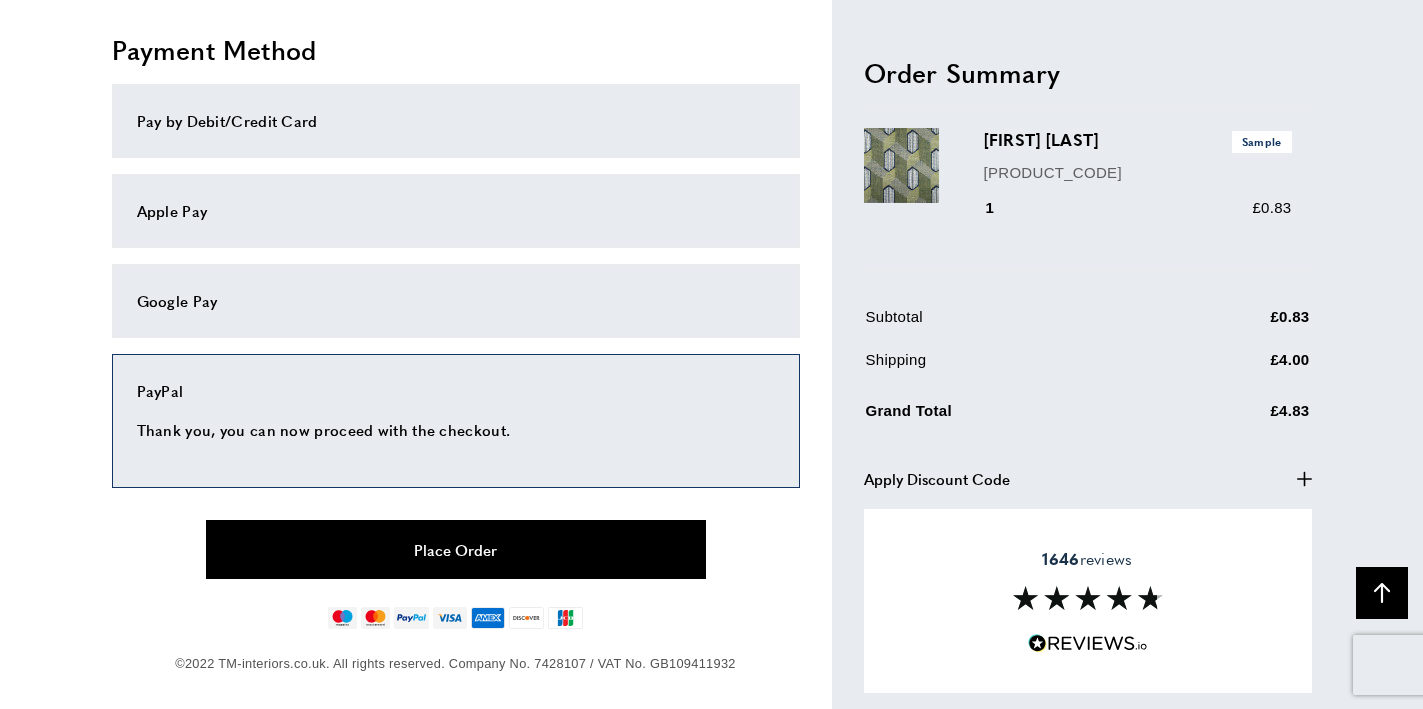 type on "**********" 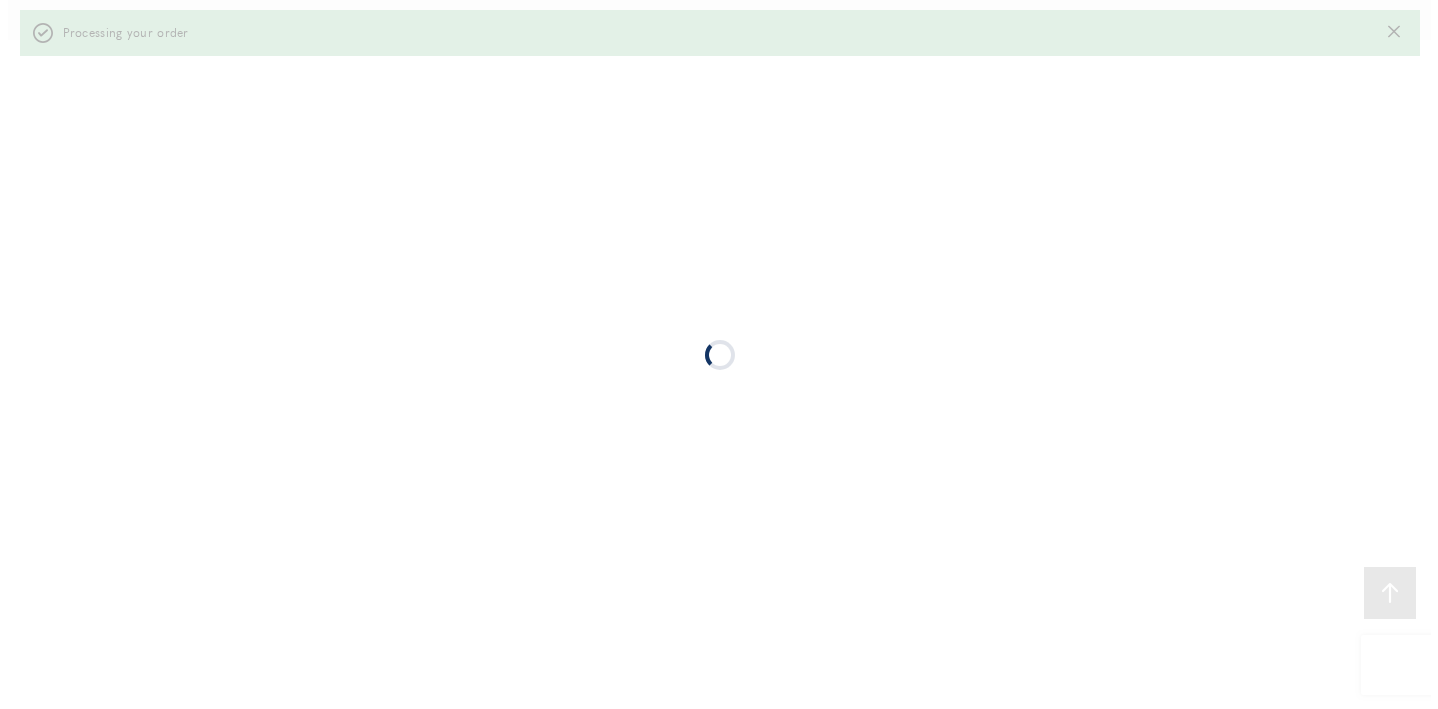 scroll, scrollTop: 0, scrollLeft: 0, axis: both 